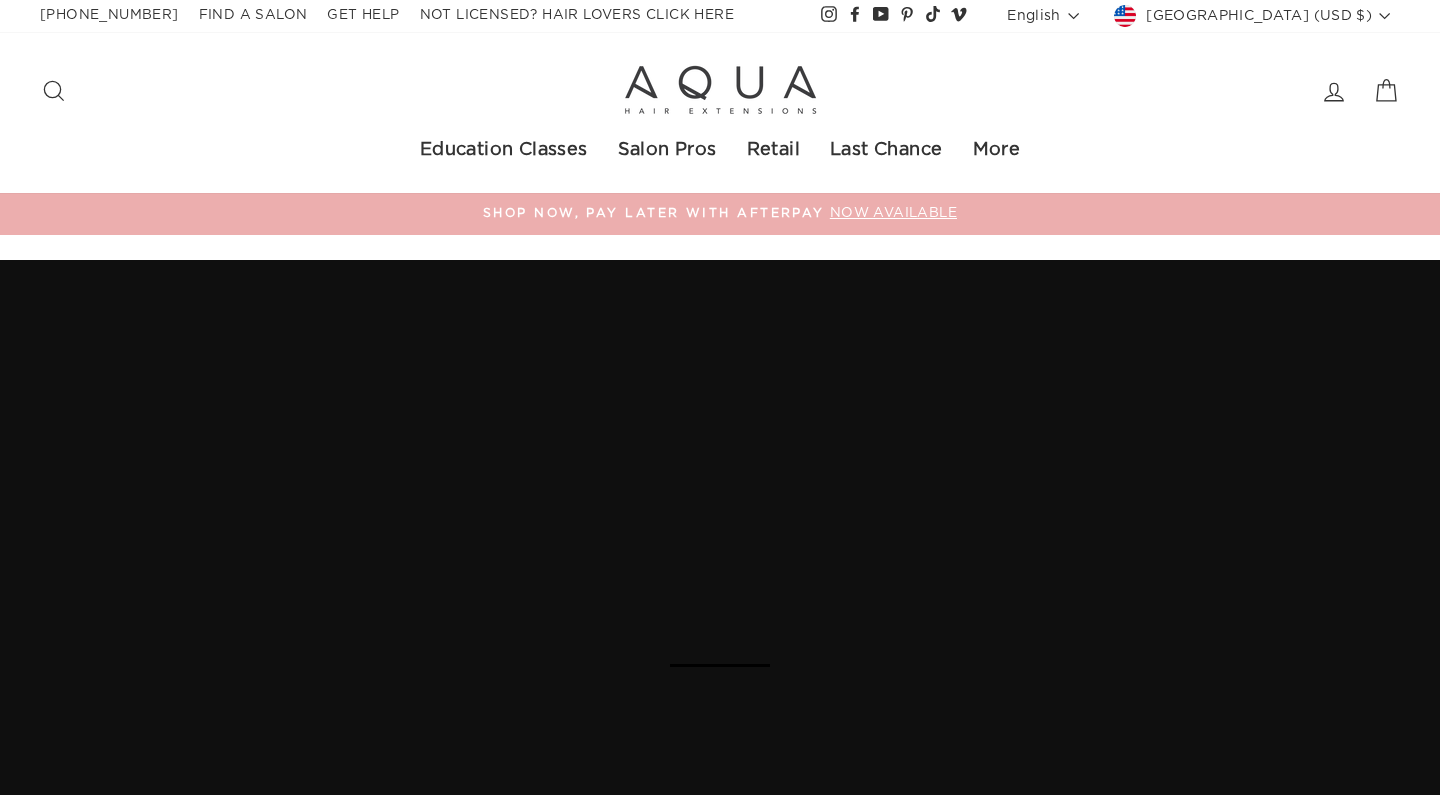scroll, scrollTop: 0, scrollLeft: 0, axis: both 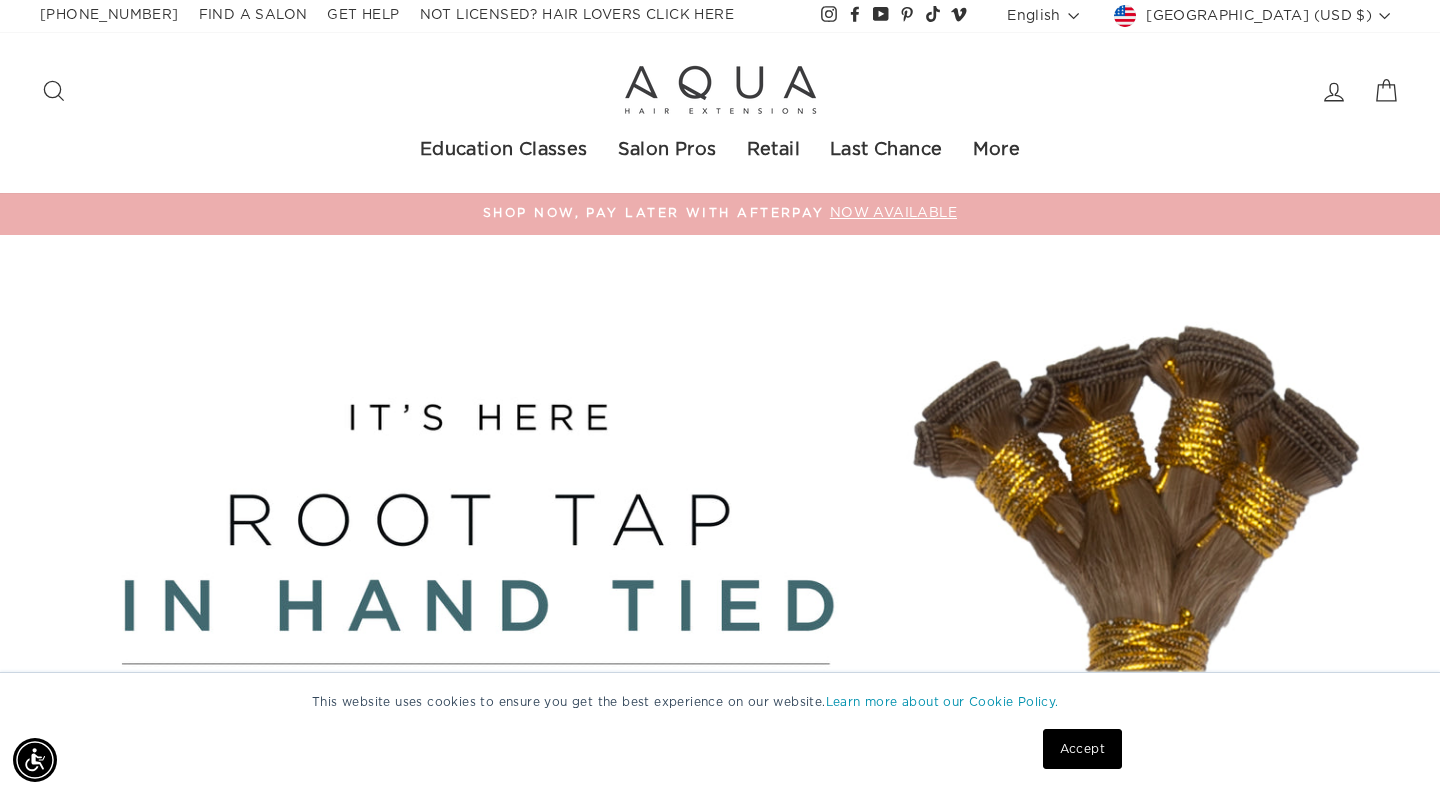 click 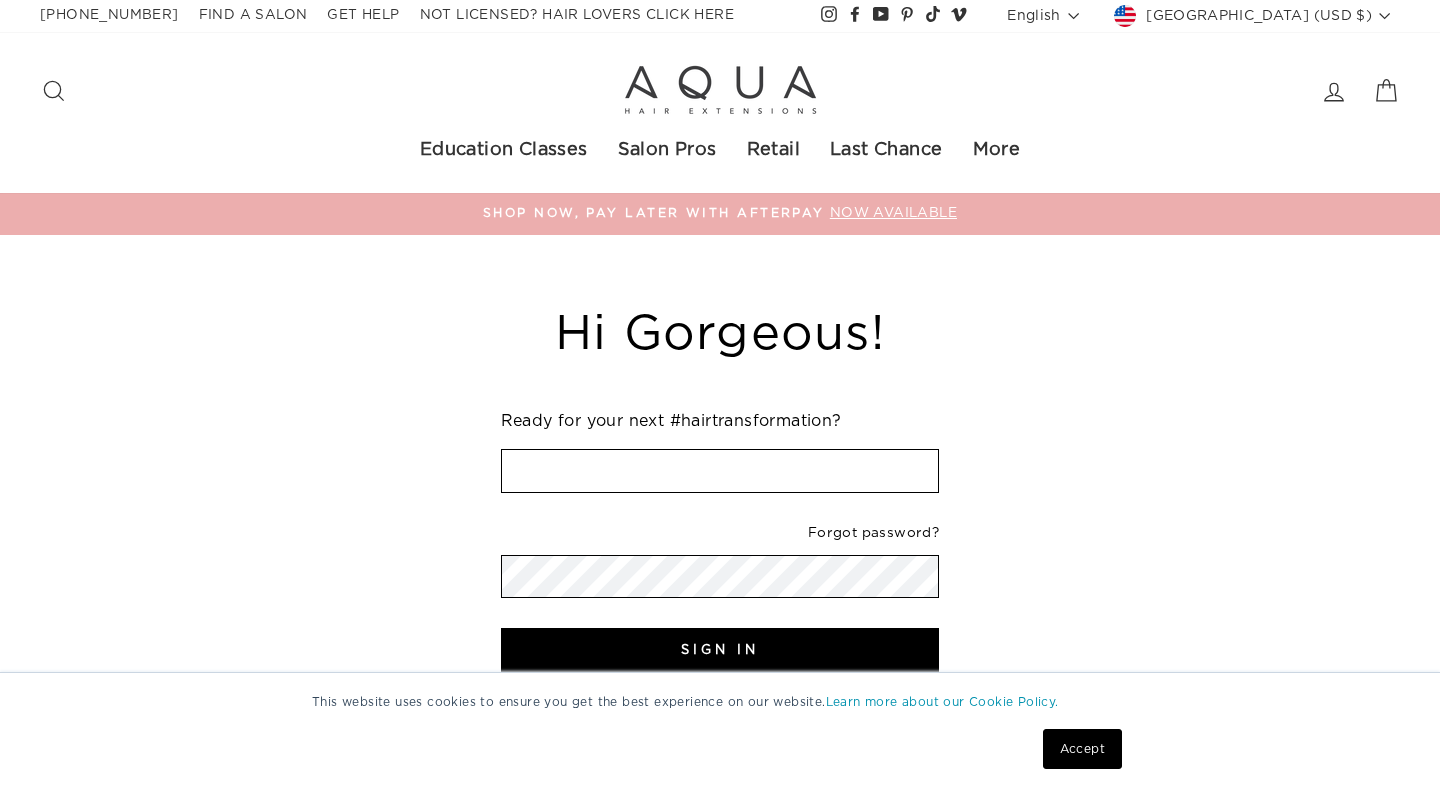 scroll, scrollTop: 0, scrollLeft: 0, axis: both 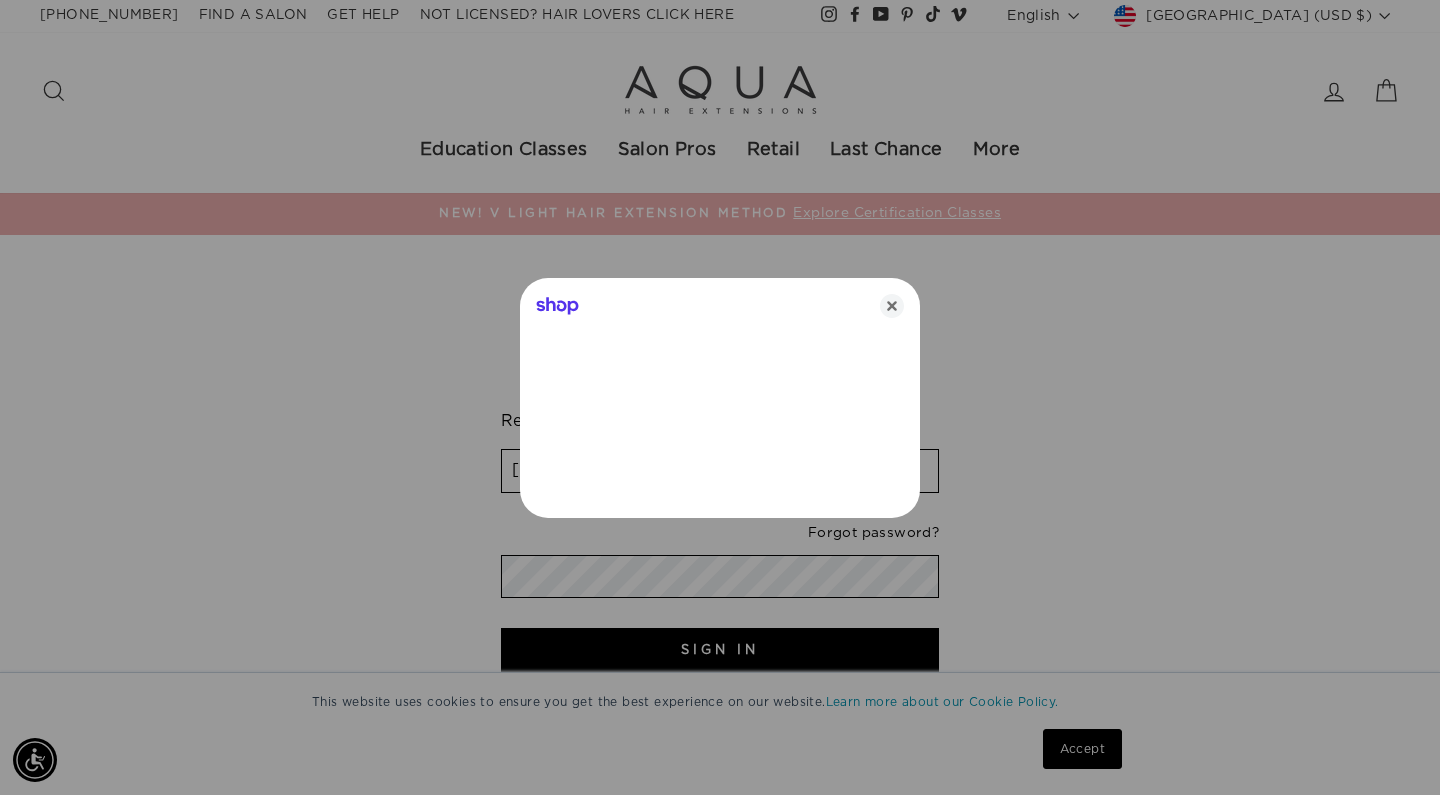 type on "kennedyjmcdonald@gmail.com" 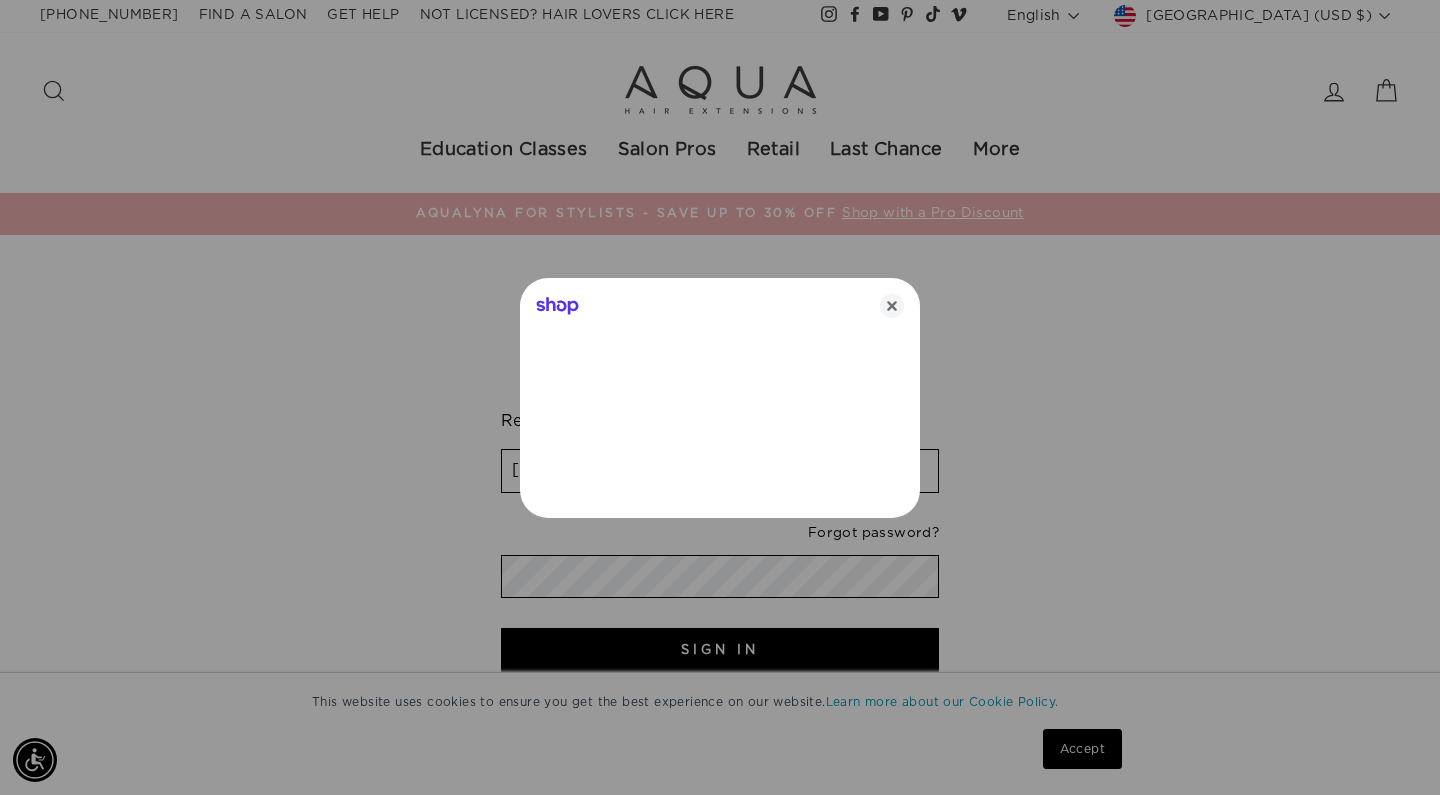 click on "Shop" at bounding box center [720, 302] 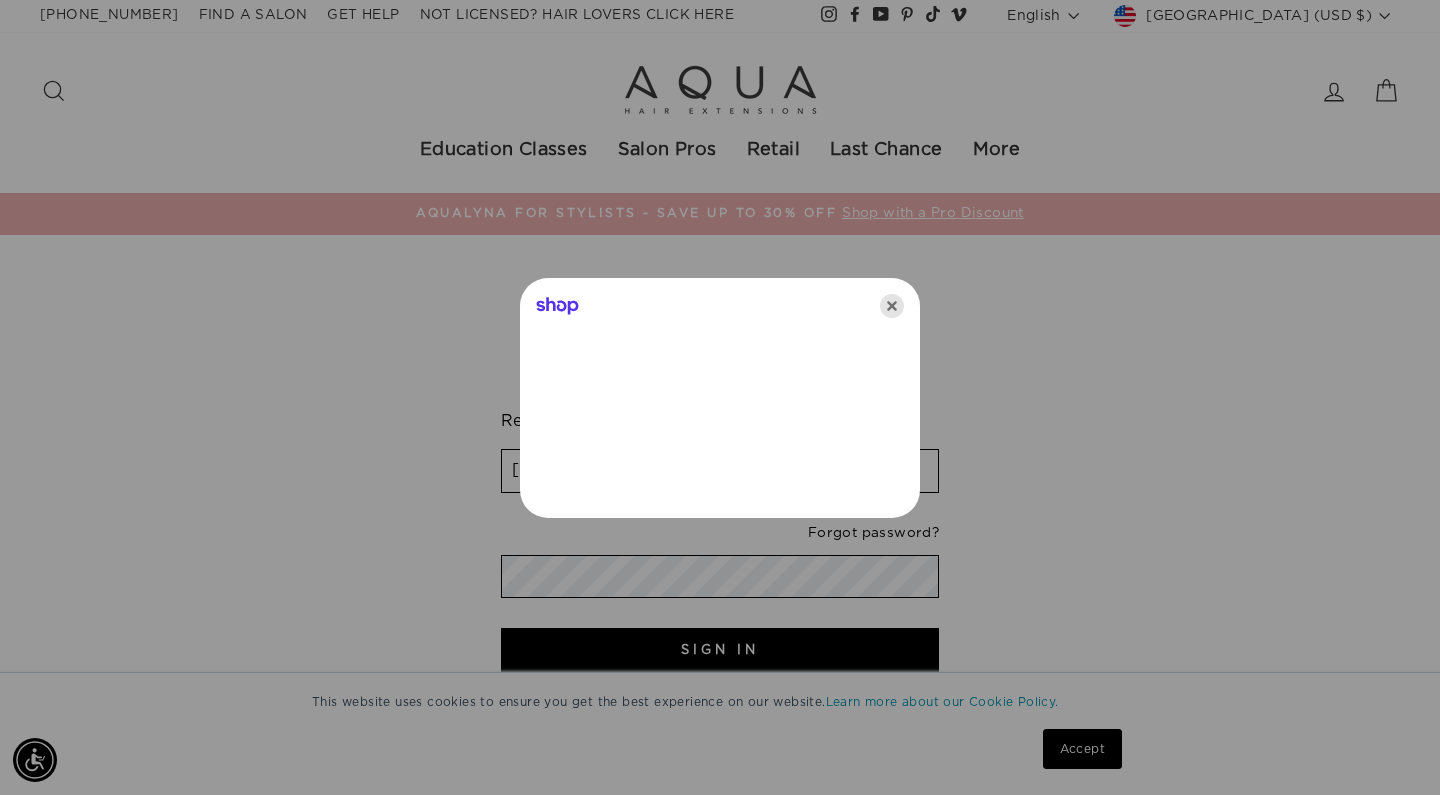 click 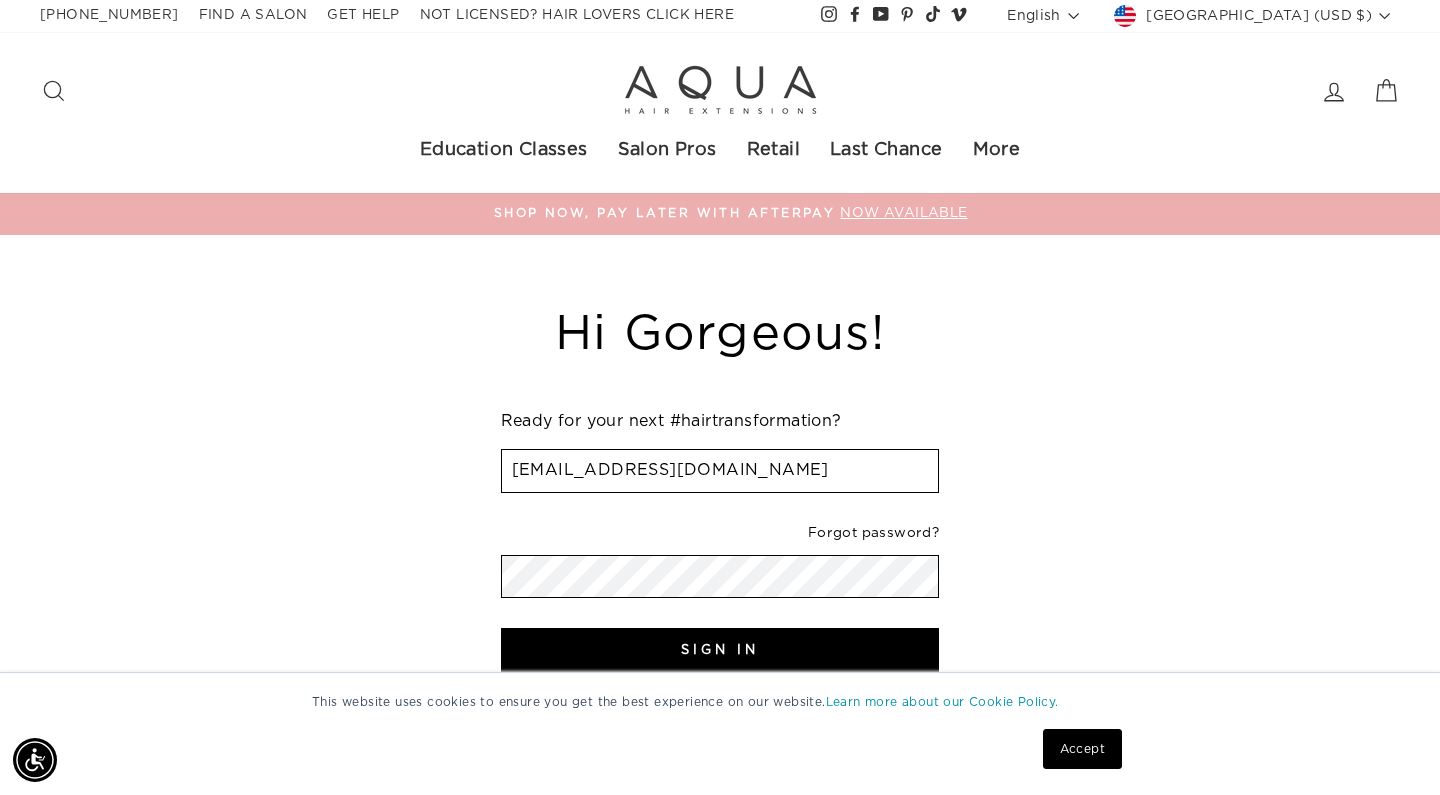click on "Sign In" at bounding box center [720, 651] 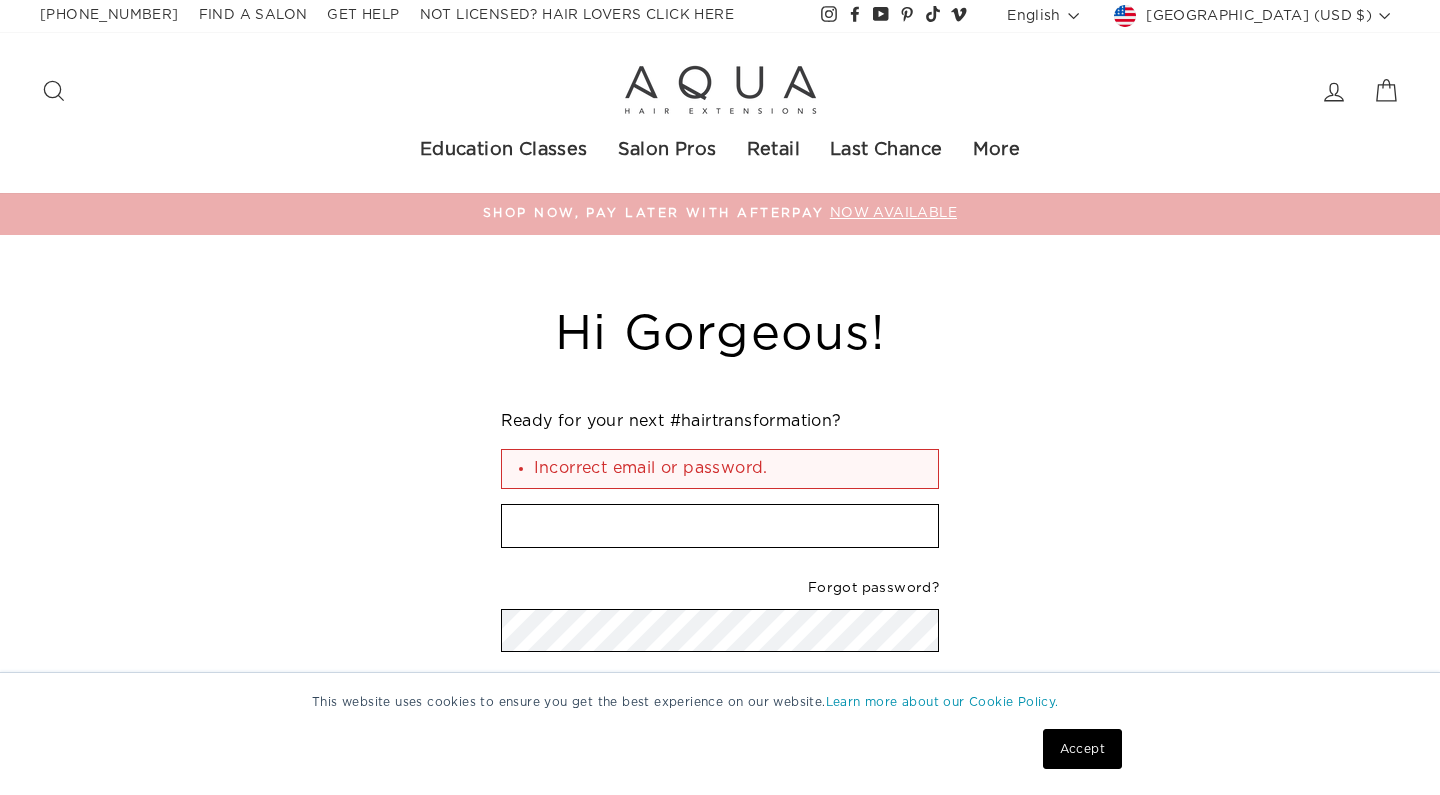 scroll, scrollTop: 0, scrollLeft: 0, axis: both 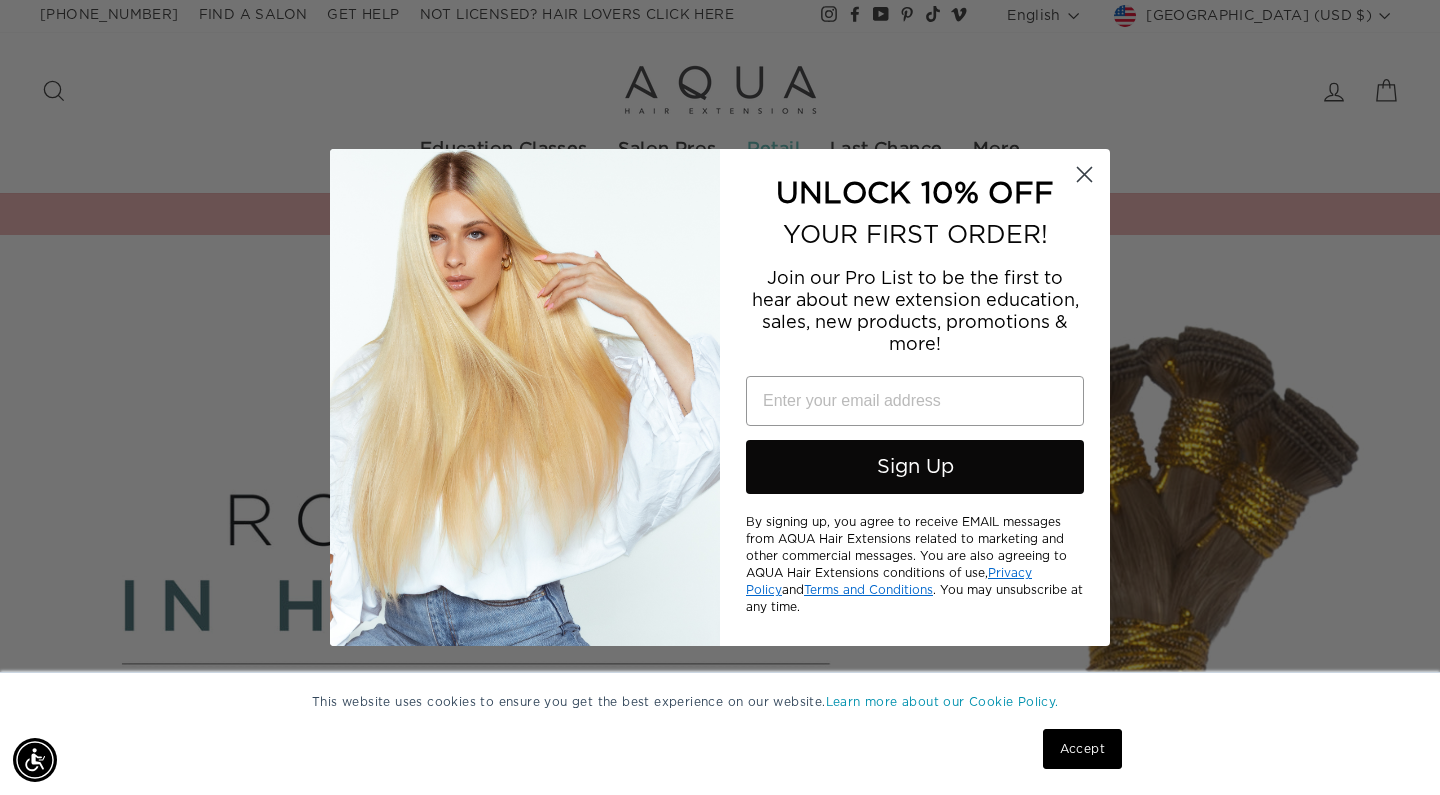 click on "Close dialog UNLOCK 10% OFF  YOUR FIRST ORDER!
Join our Pro List to be the first to hear about new extension education, sales, new products, promotions & more! Email Sign Up By signing up, you agree to receive EMAIL messages from AQUA Hair Extensions related to marketing and other commercial messages. You are also agreeing to AQUA Hair Extensions conditions of use,  Privacy Policy  and  Terms and Conditions . You may unsubscribe at any time.  Submit" at bounding box center [720, 397] 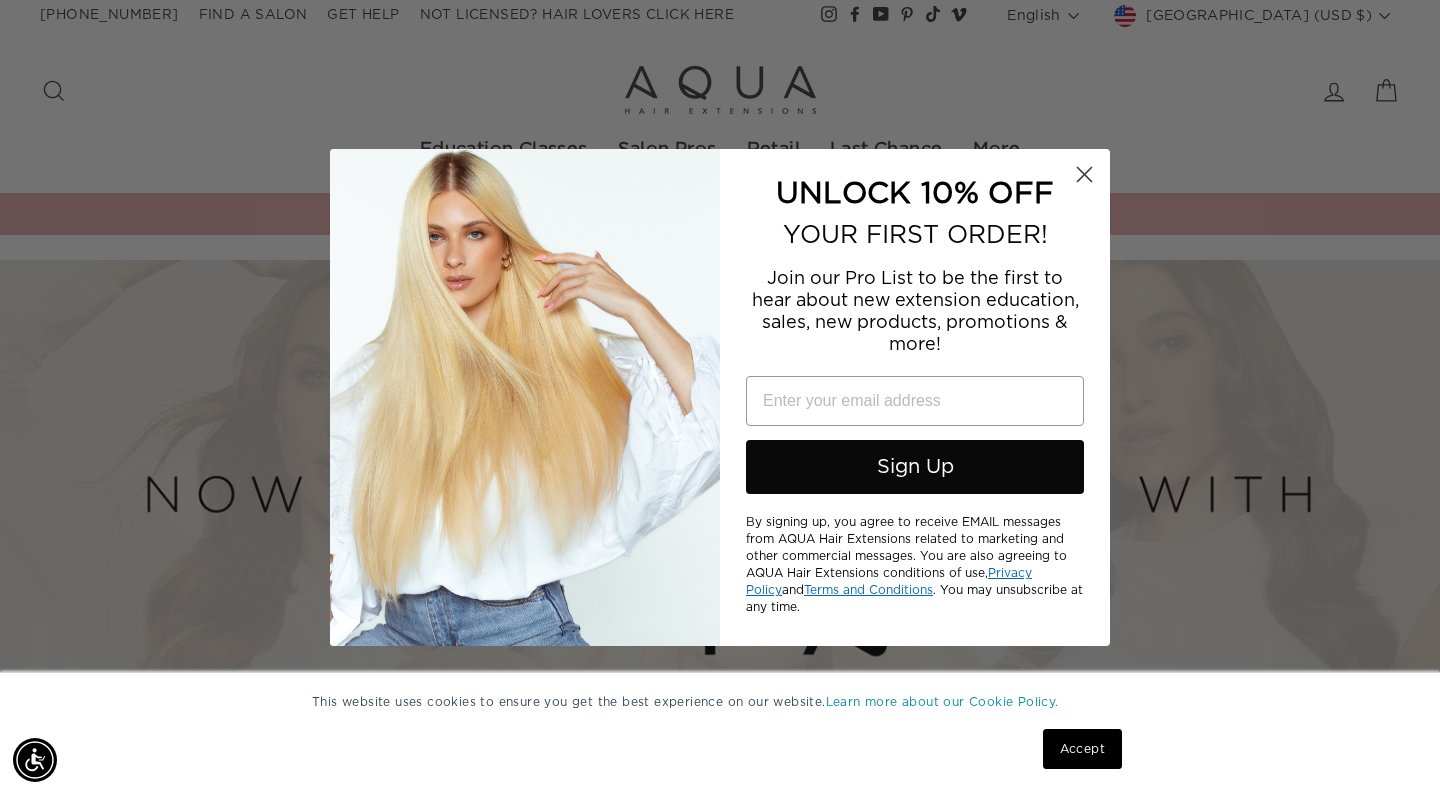 click 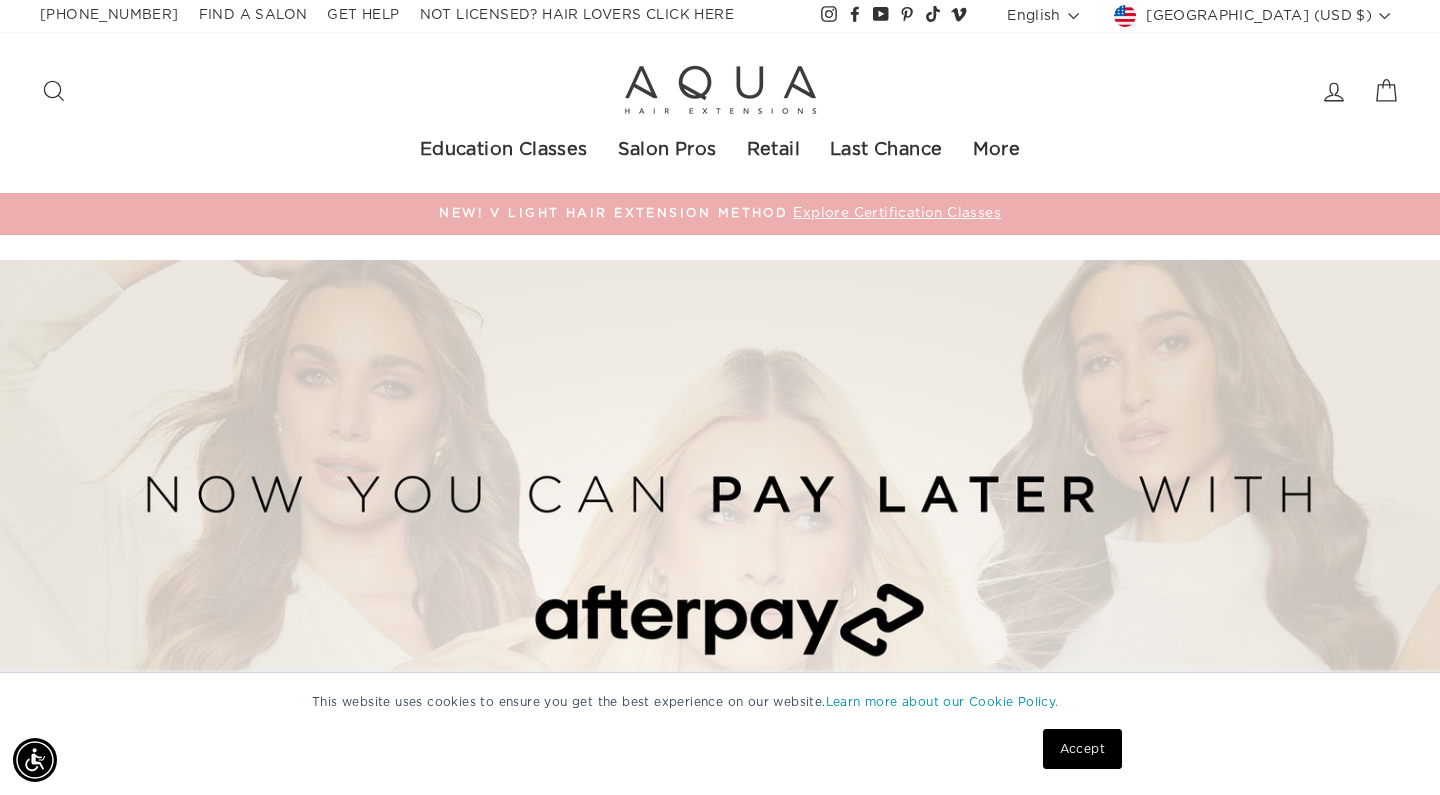 click 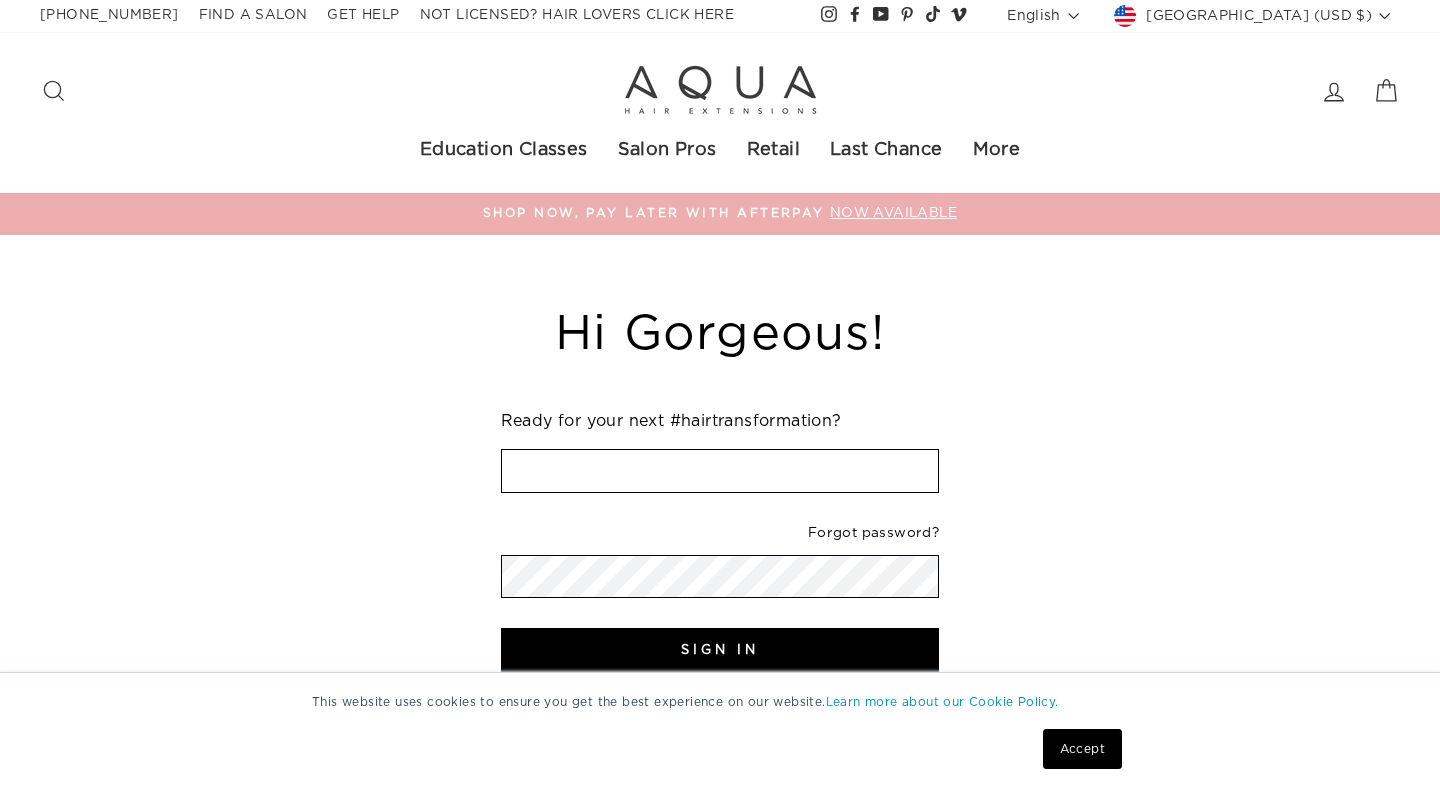 scroll, scrollTop: 0, scrollLeft: 0, axis: both 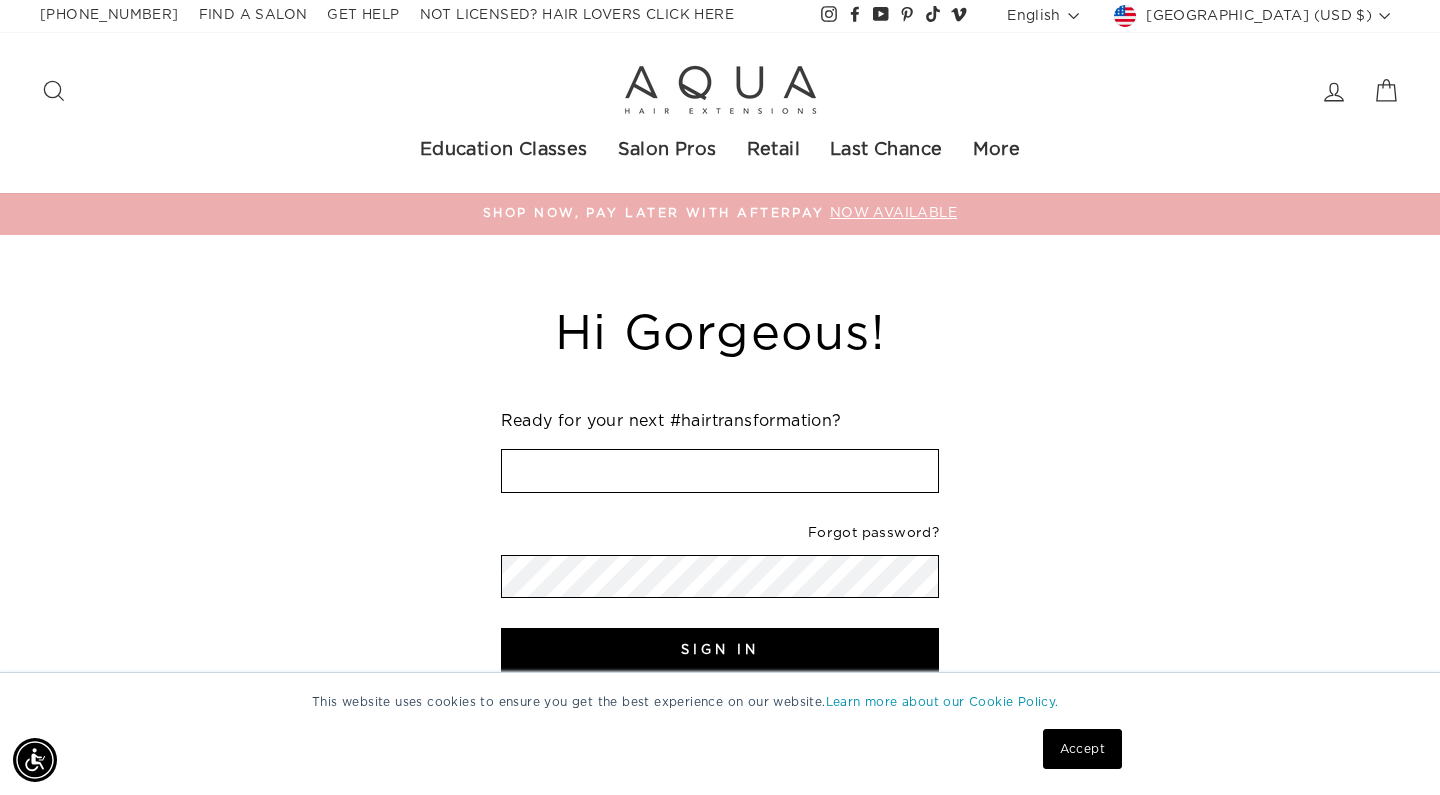 drag, startPoint x: 1098, startPoint y: 752, endPoint x: 867, endPoint y: 517, distance: 329.5239 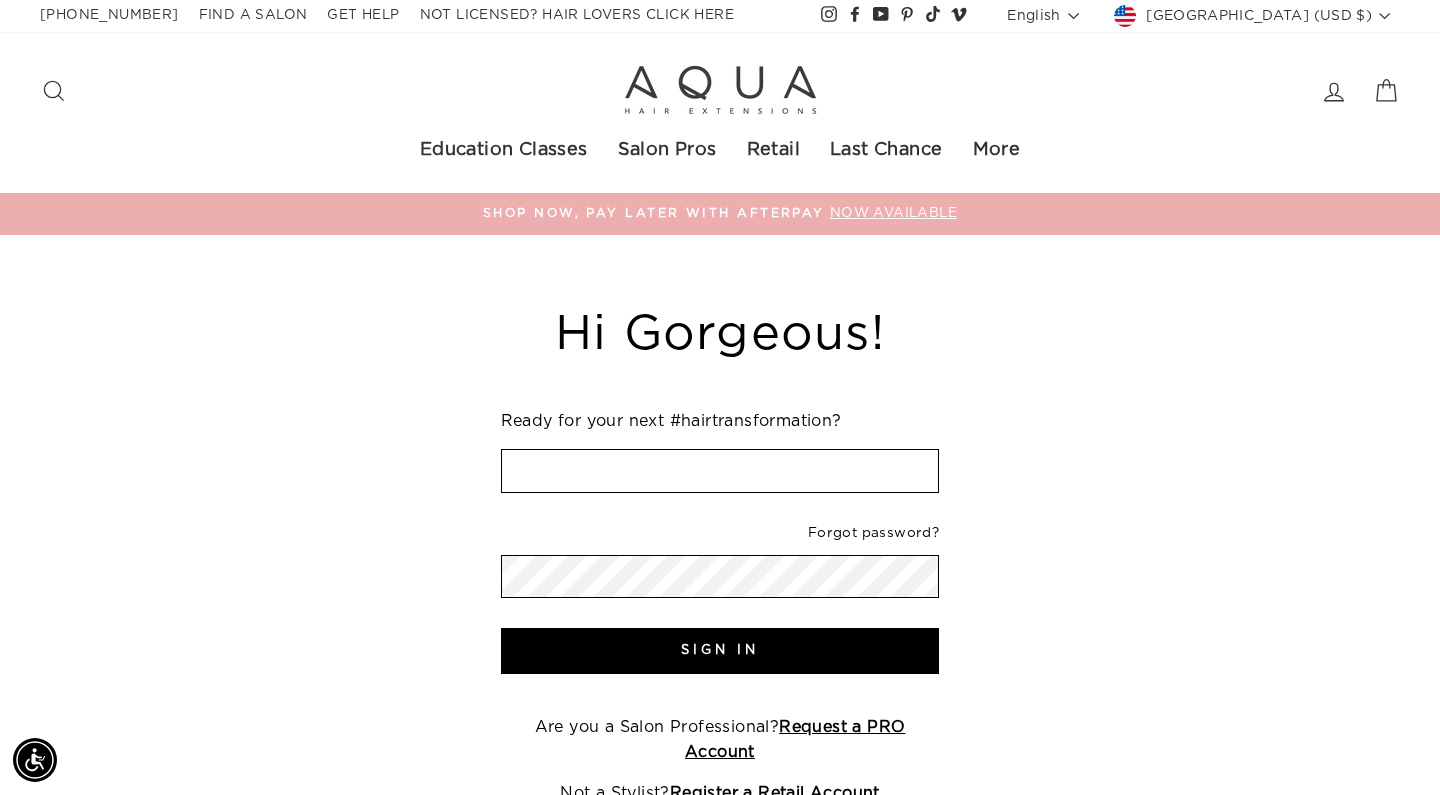 click at bounding box center [720, 471] 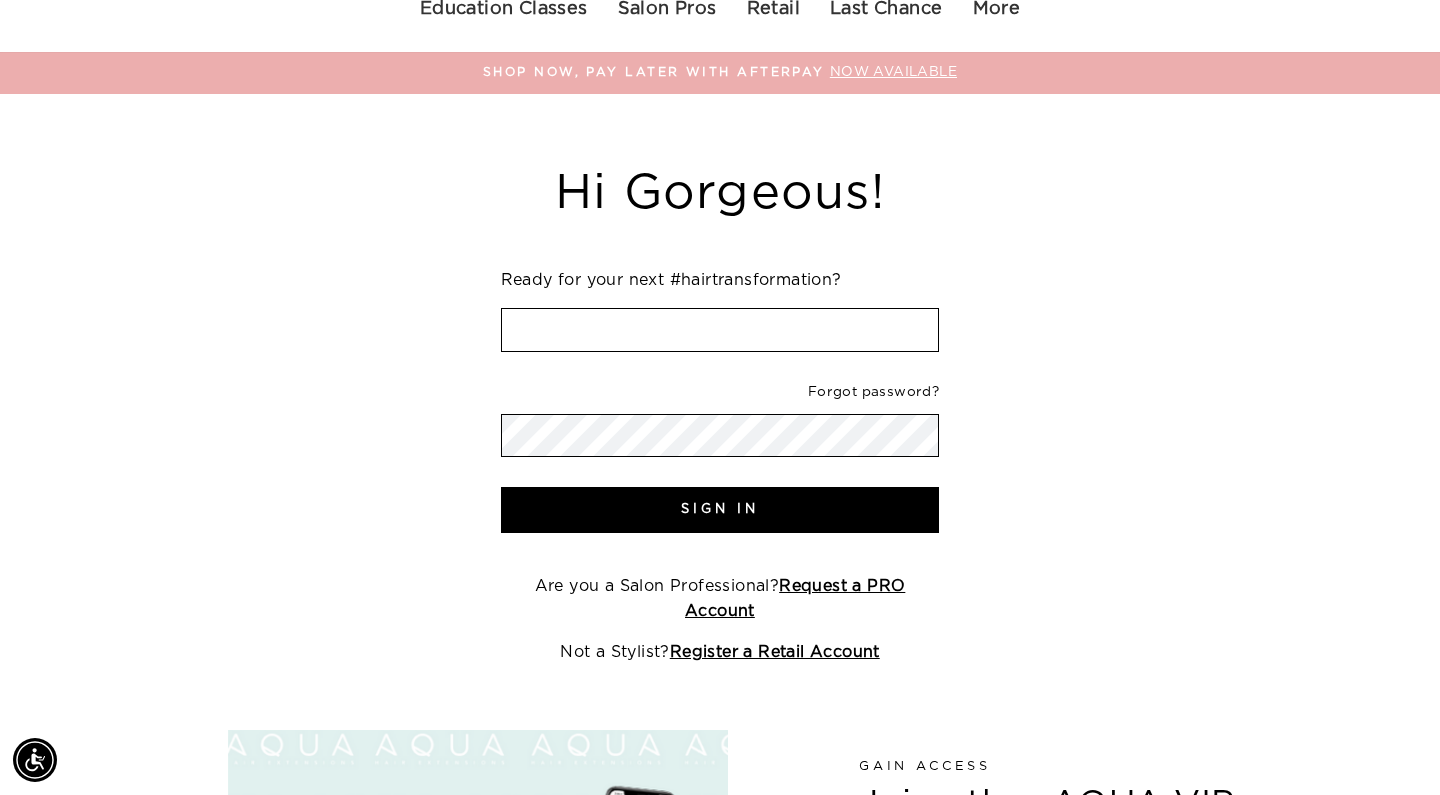 scroll, scrollTop: 159, scrollLeft: 0, axis: vertical 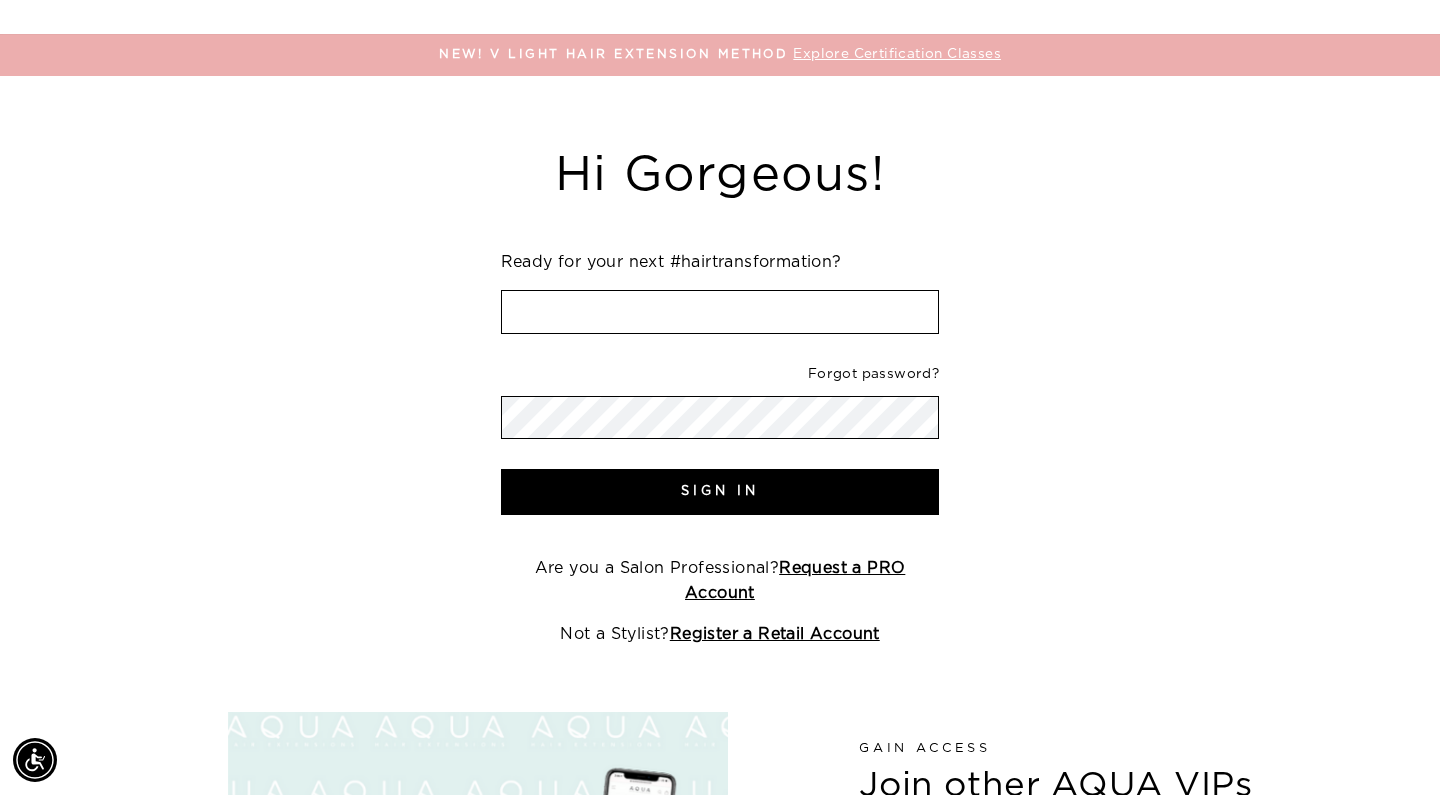 click at bounding box center [720, 312] 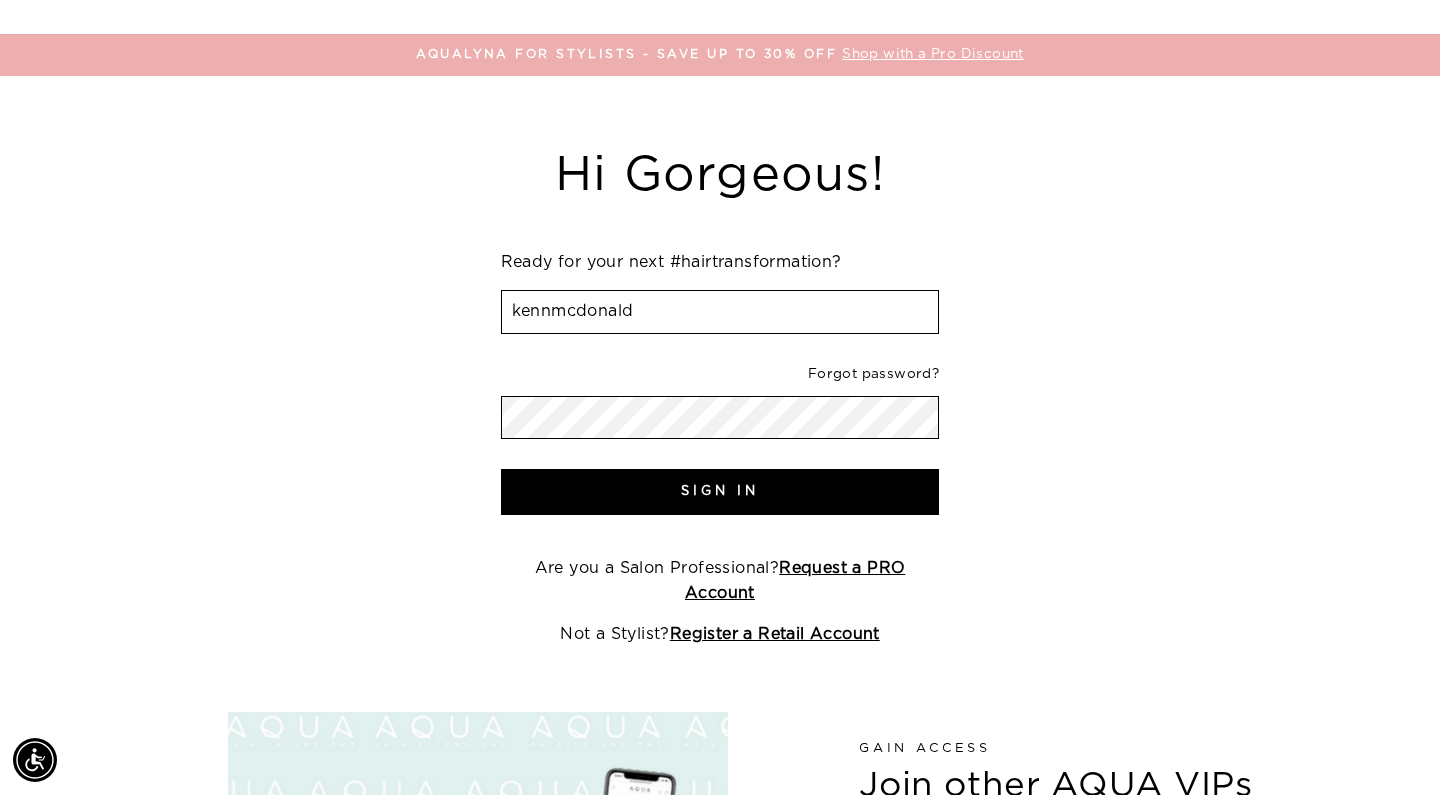 click on "Sign In" at bounding box center (720, 492) 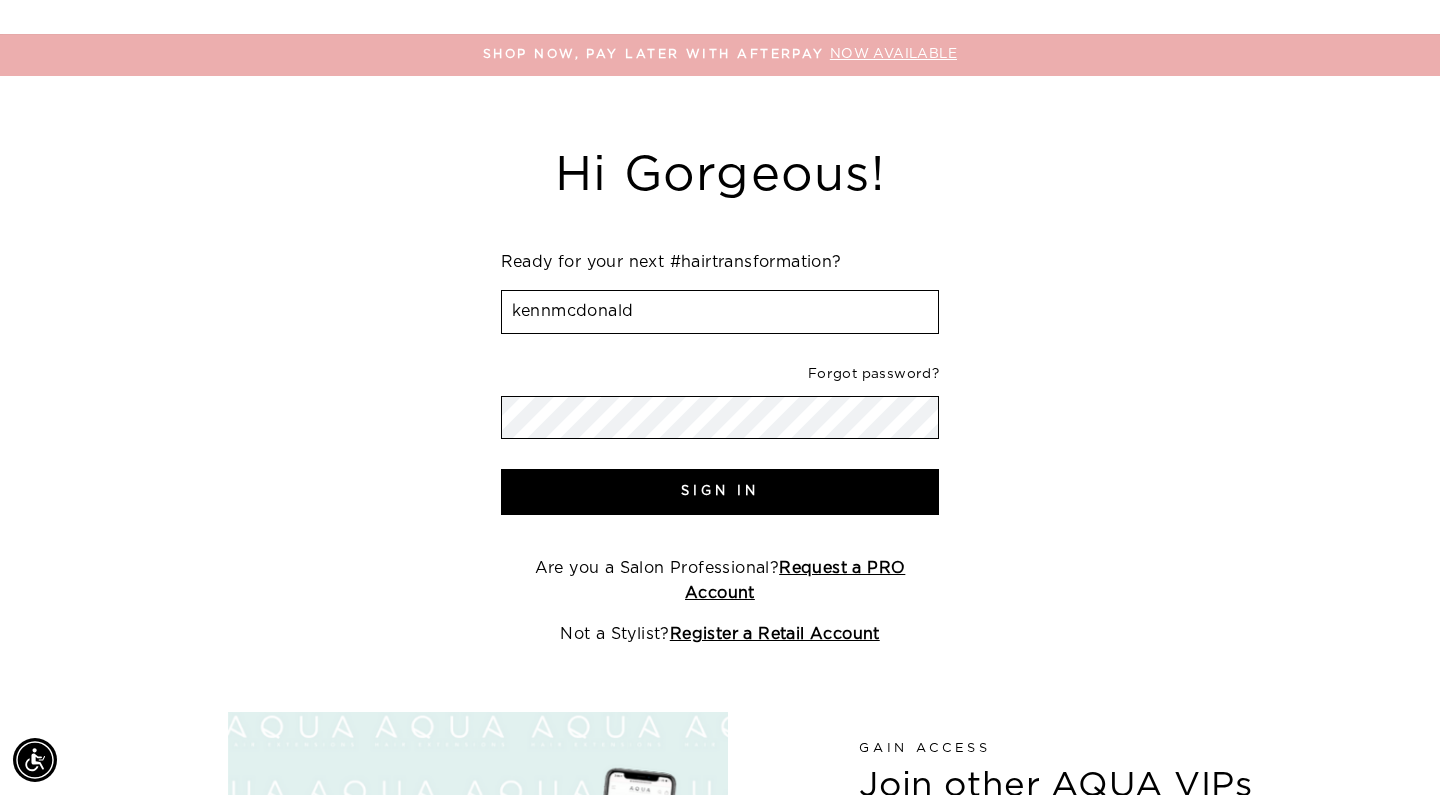 drag, startPoint x: 650, startPoint y: 322, endPoint x: 473, endPoint y: 331, distance: 177.22867 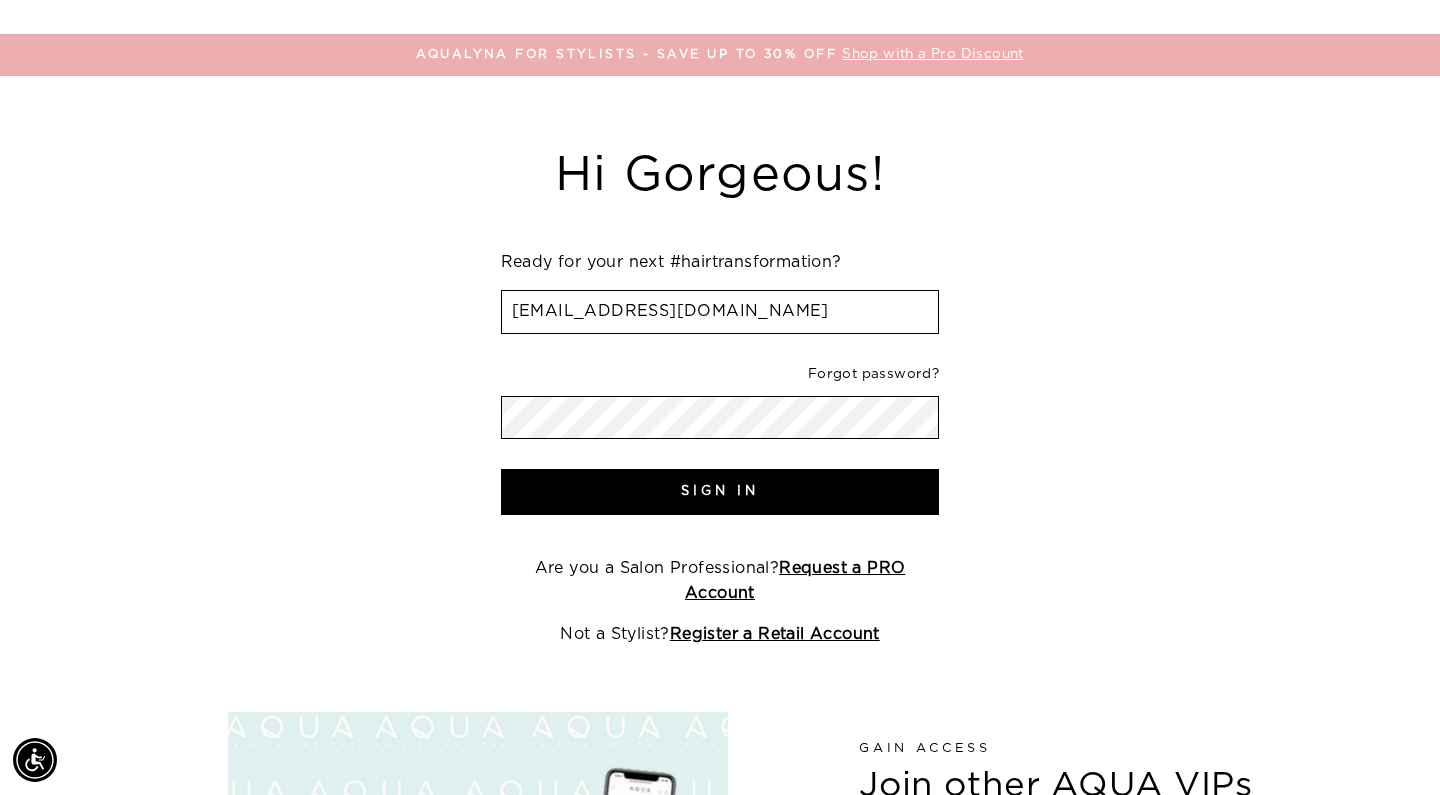 type on "[EMAIL_ADDRESS][DOMAIN_NAME]" 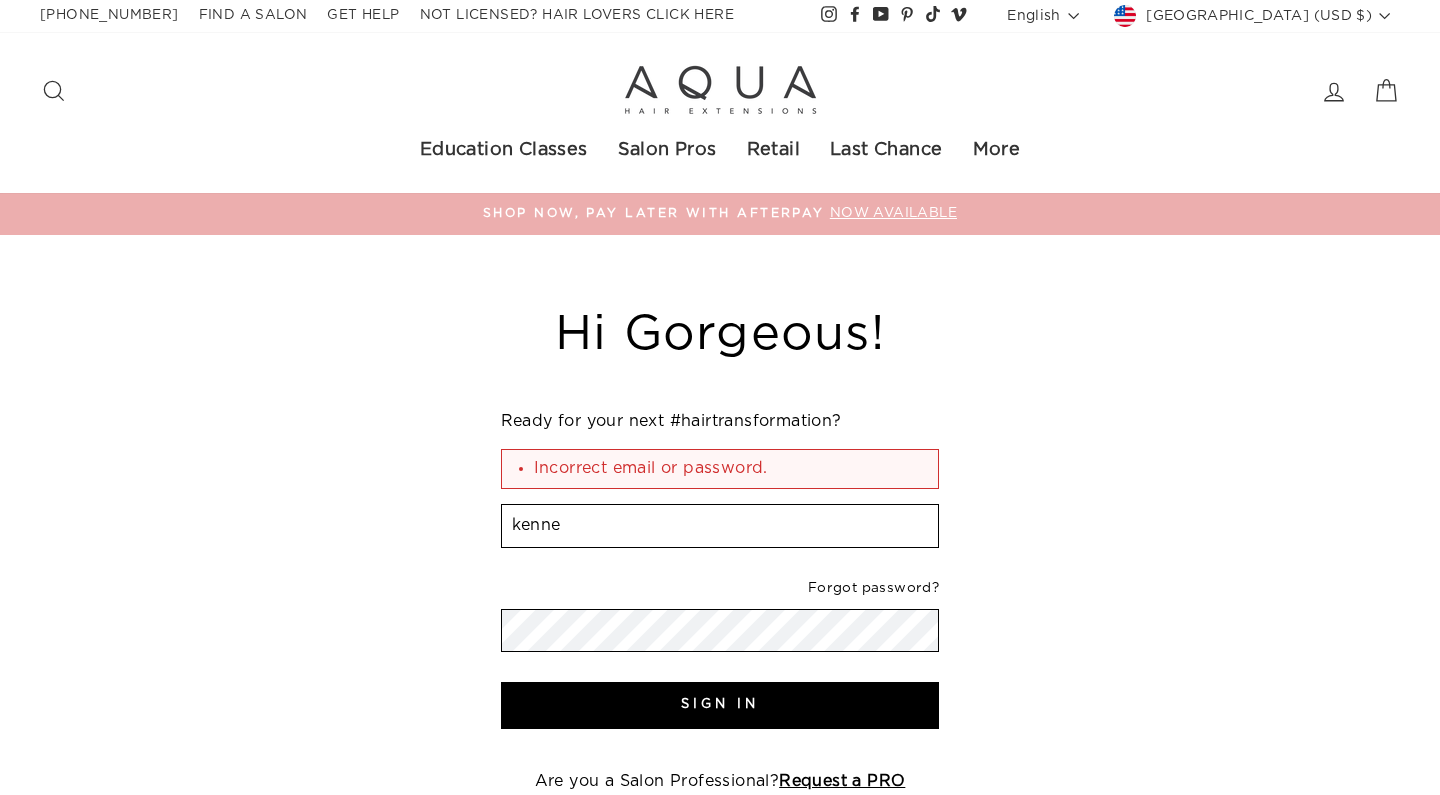 scroll, scrollTop: 0, scrollLeft: 0, axis: both 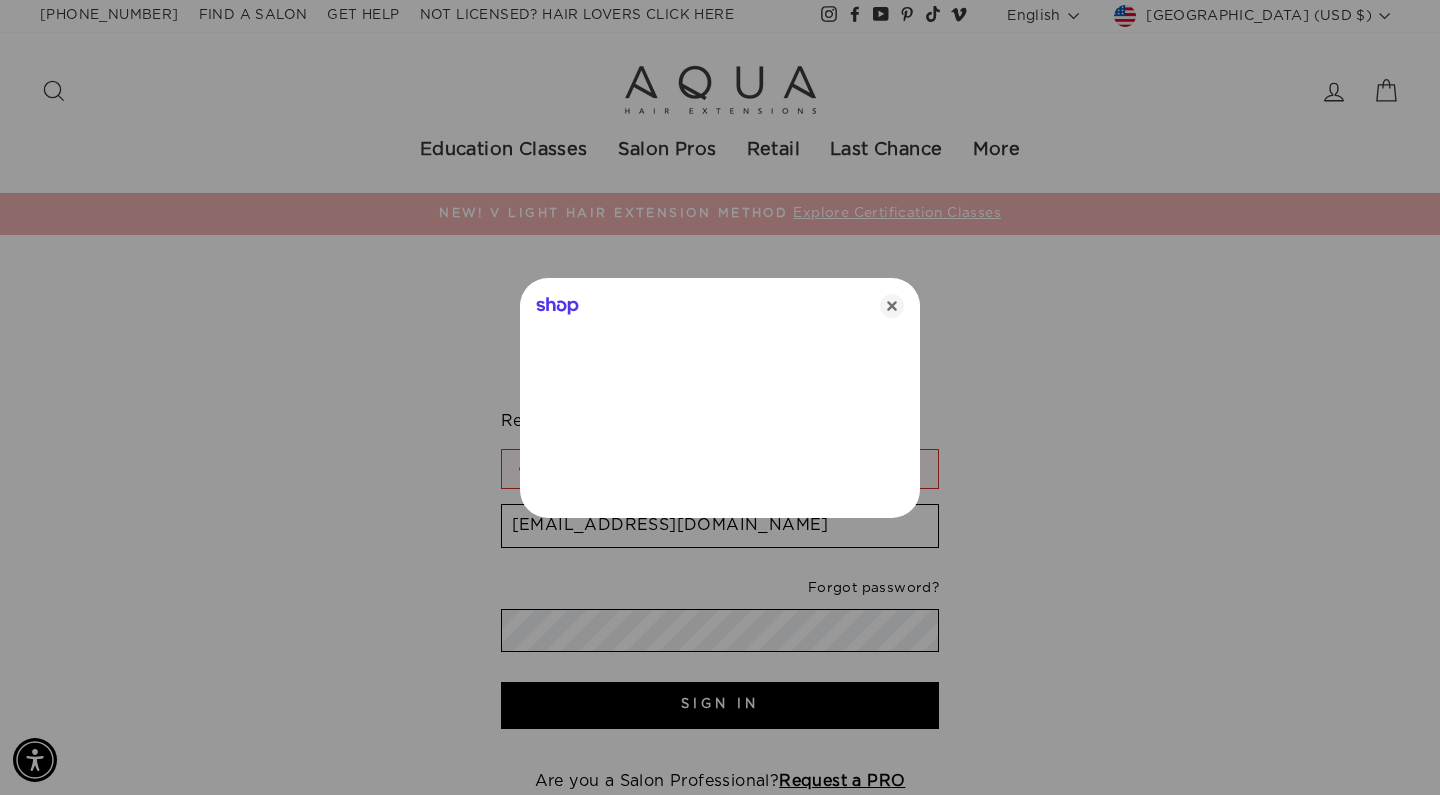 type on "[EMAIL_ADDRESS][DOMAIN_NAME]" 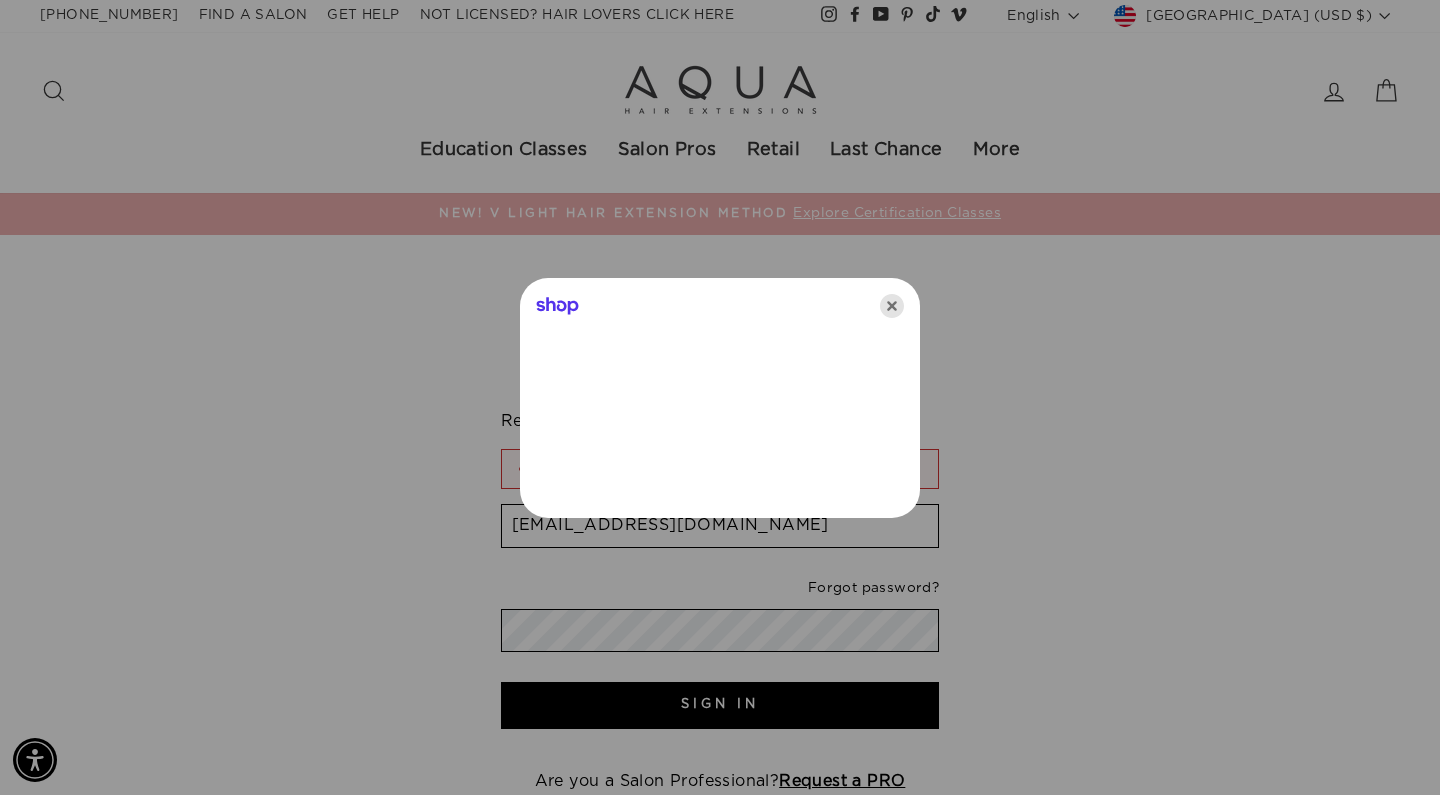 click 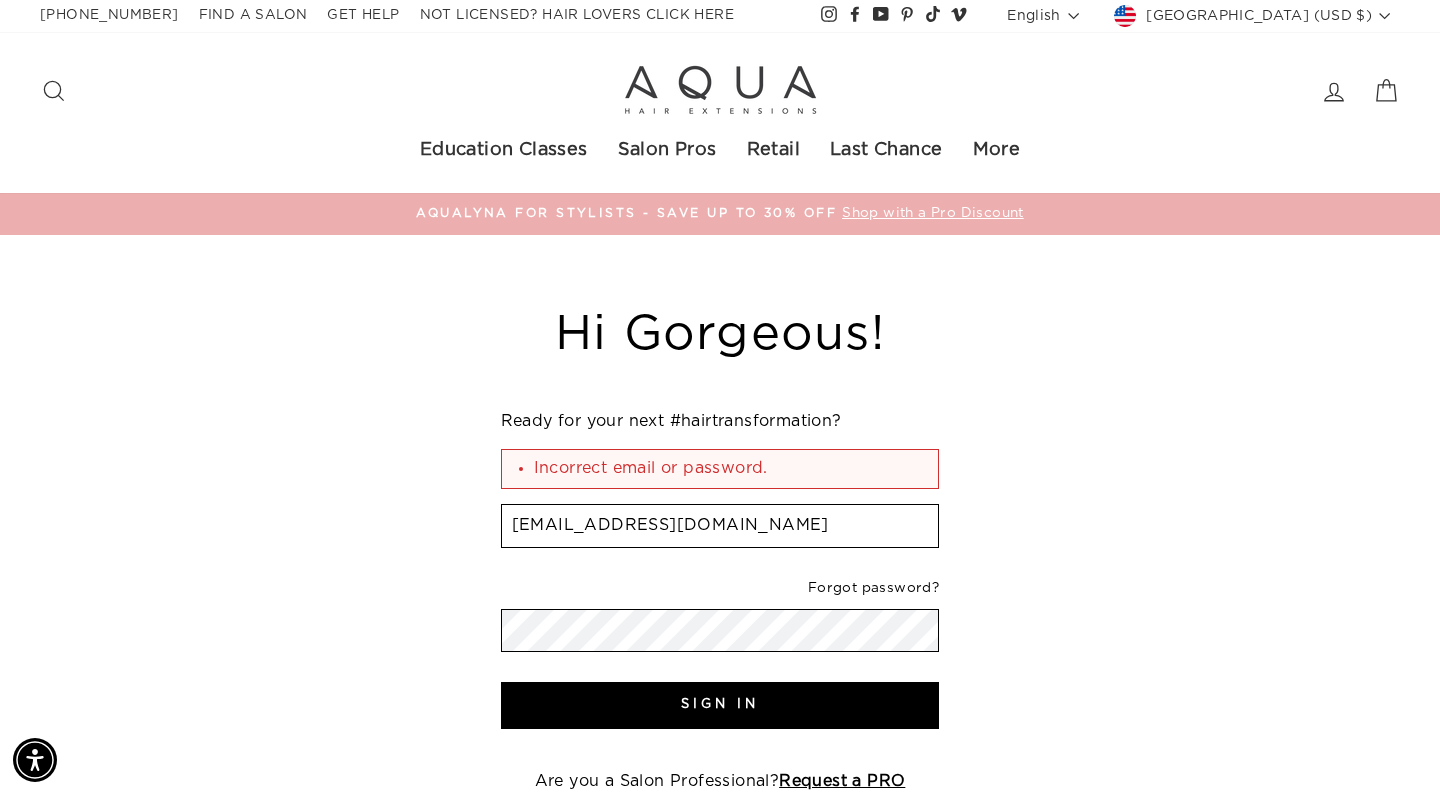 click on "Sign In" at bounding box center (720, 705) 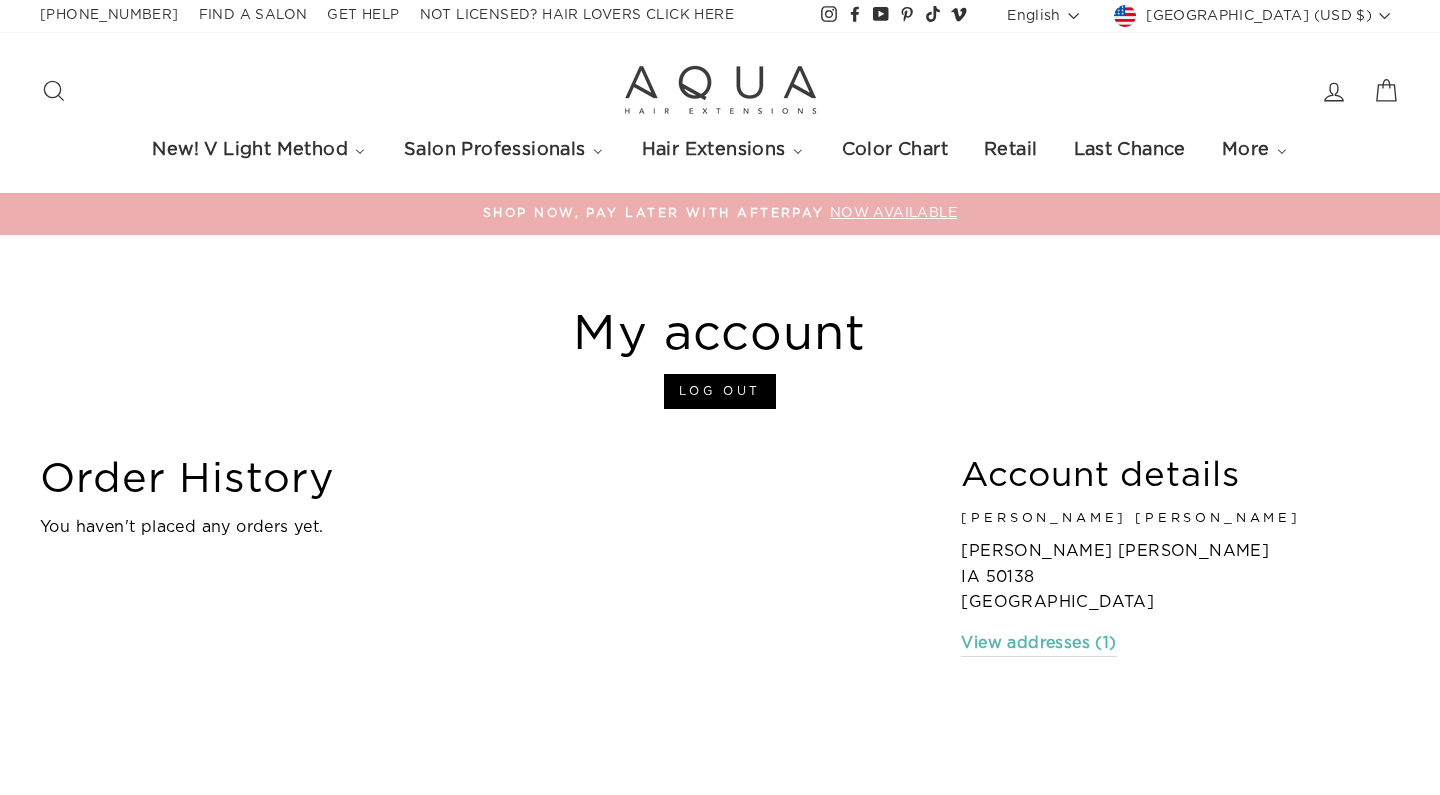 scroll, scrollTop: 0, scrollLeft: 0, axis: both 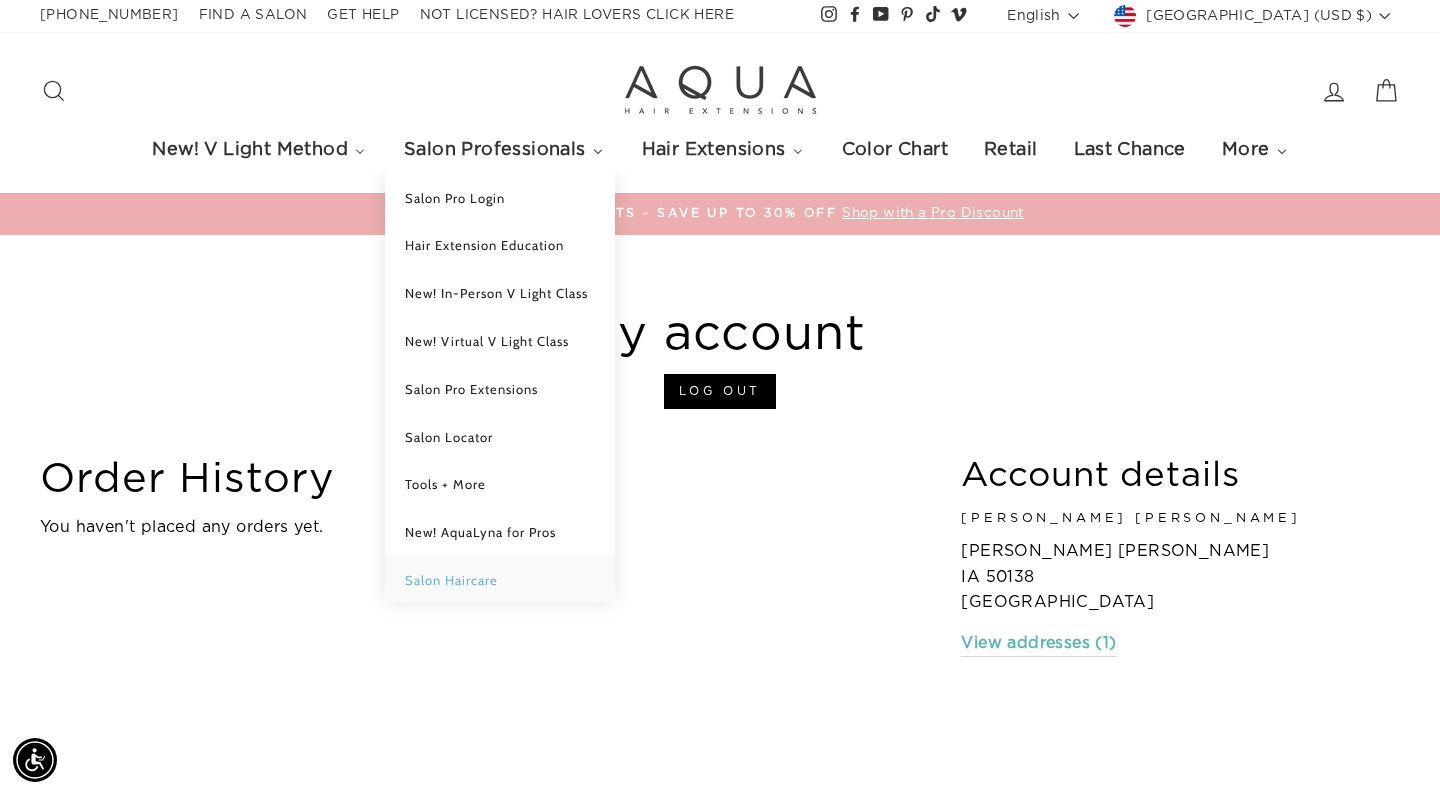 click on "Salon Haircare" at bounding box center (451, 580) 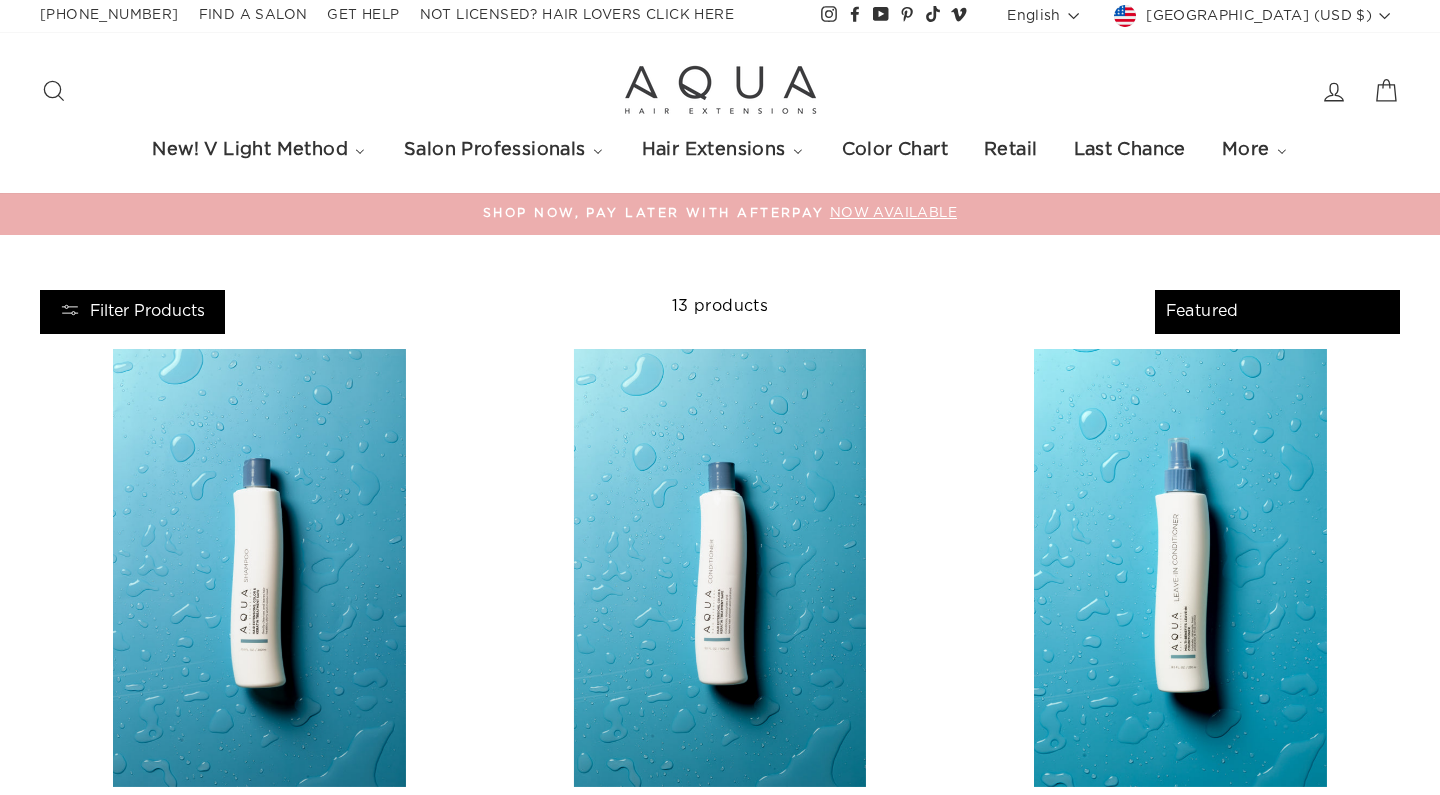 select on "manual" 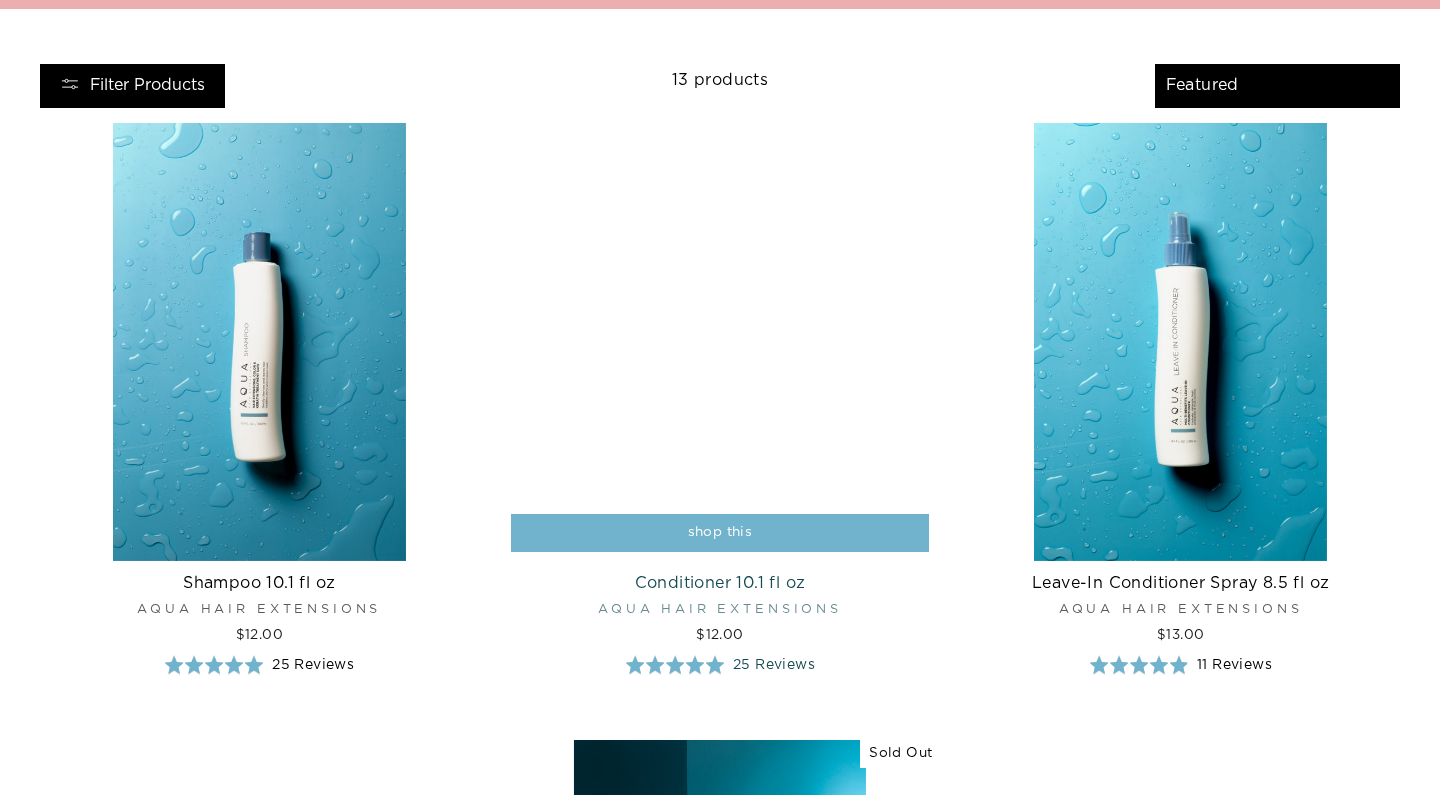 scroll, scrollTop: 232, scrollLeft: 0, axis: vertical 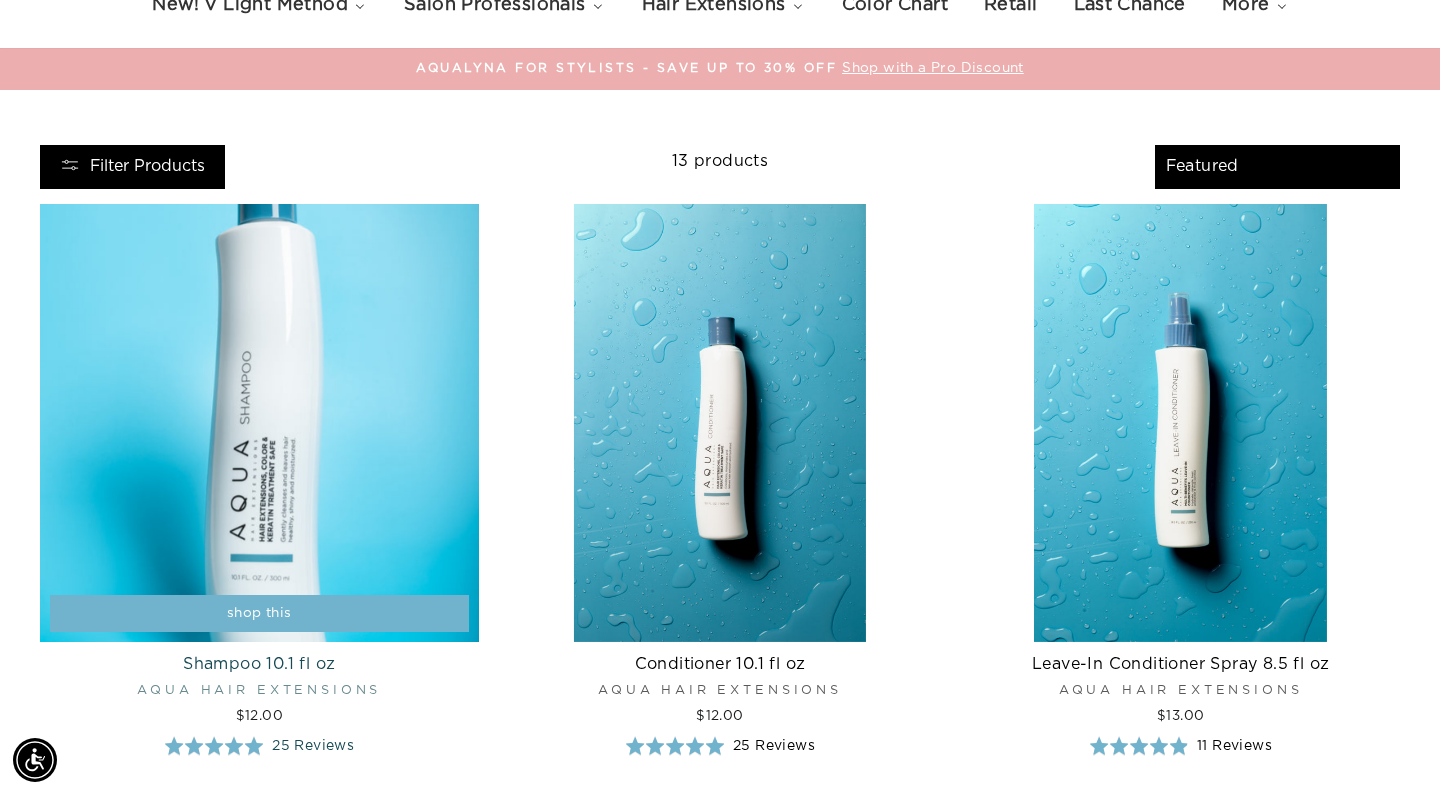 click at bounding box center [259, 423] 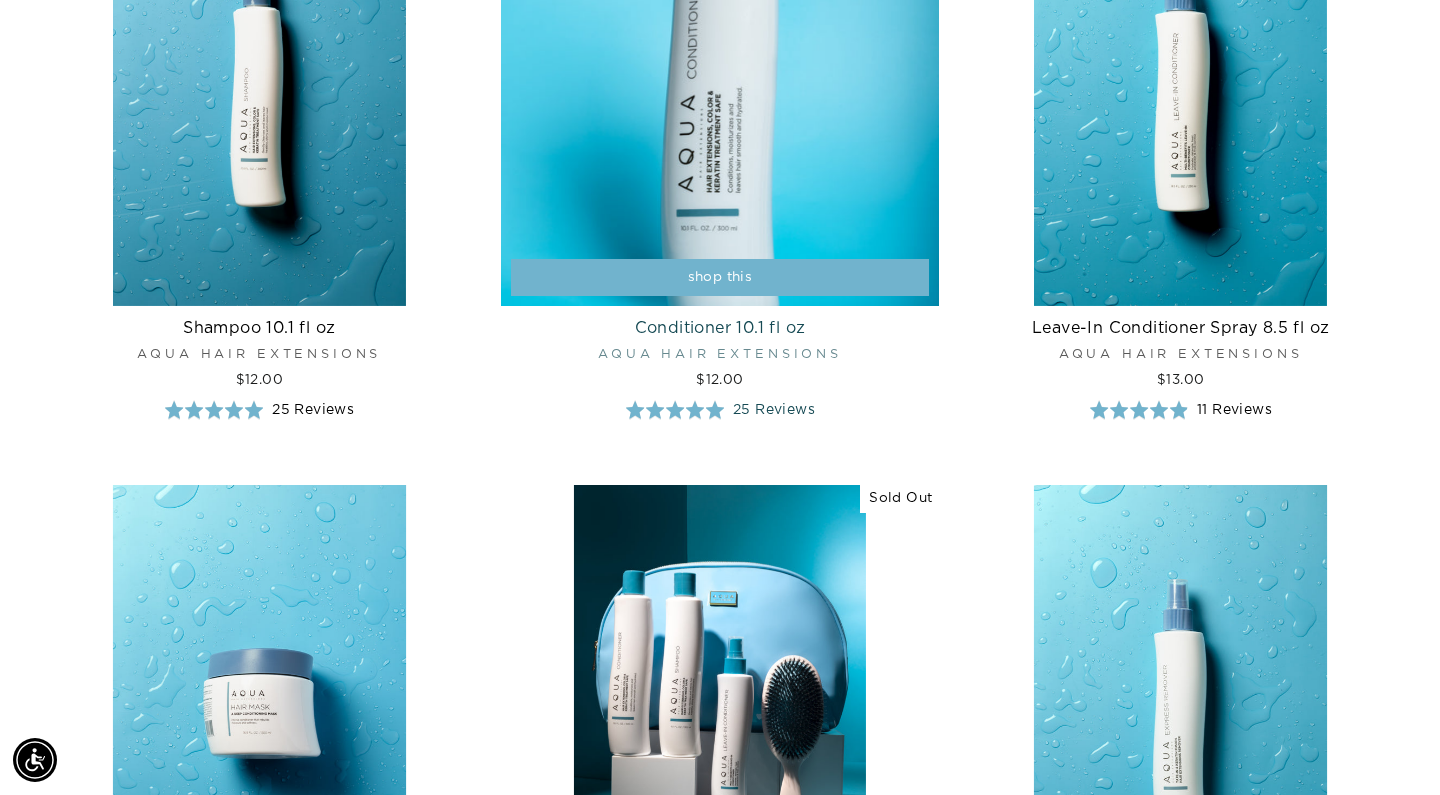 scroll, scrollTop: 666, scrollLeft: 0, axis: vertical 